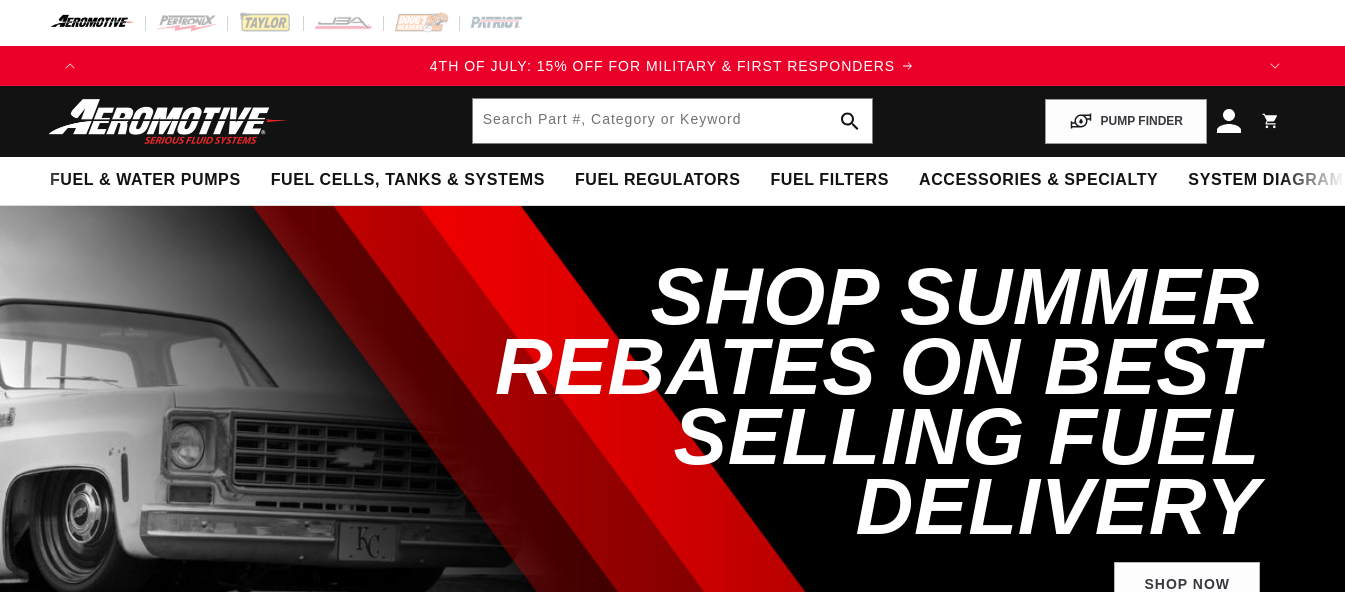 scroll, scrollTop: 0, scrollLeft: 0, axis: both 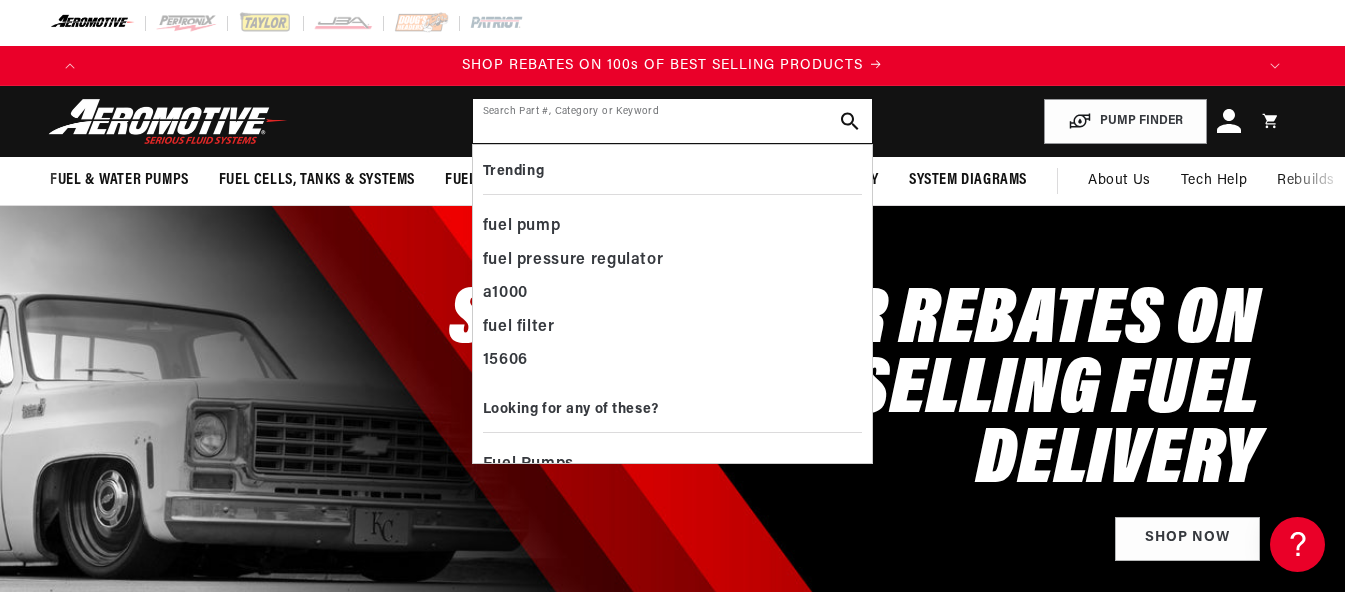 click at bounding box center (673, 121) 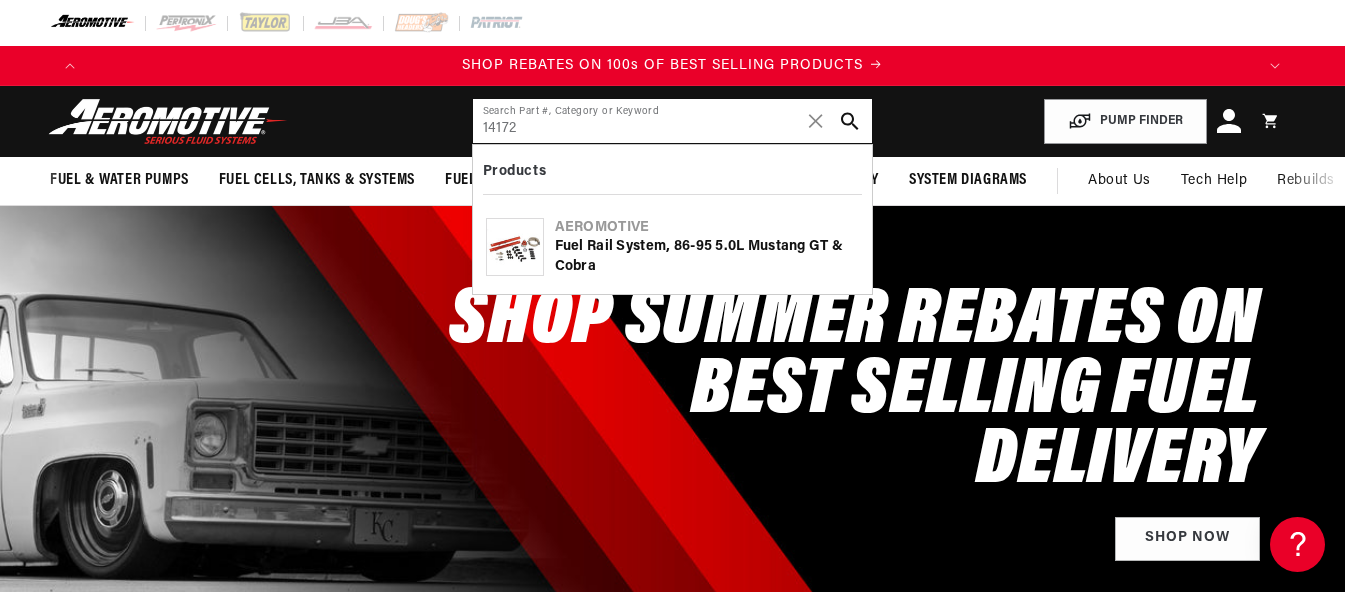 type on "14172" 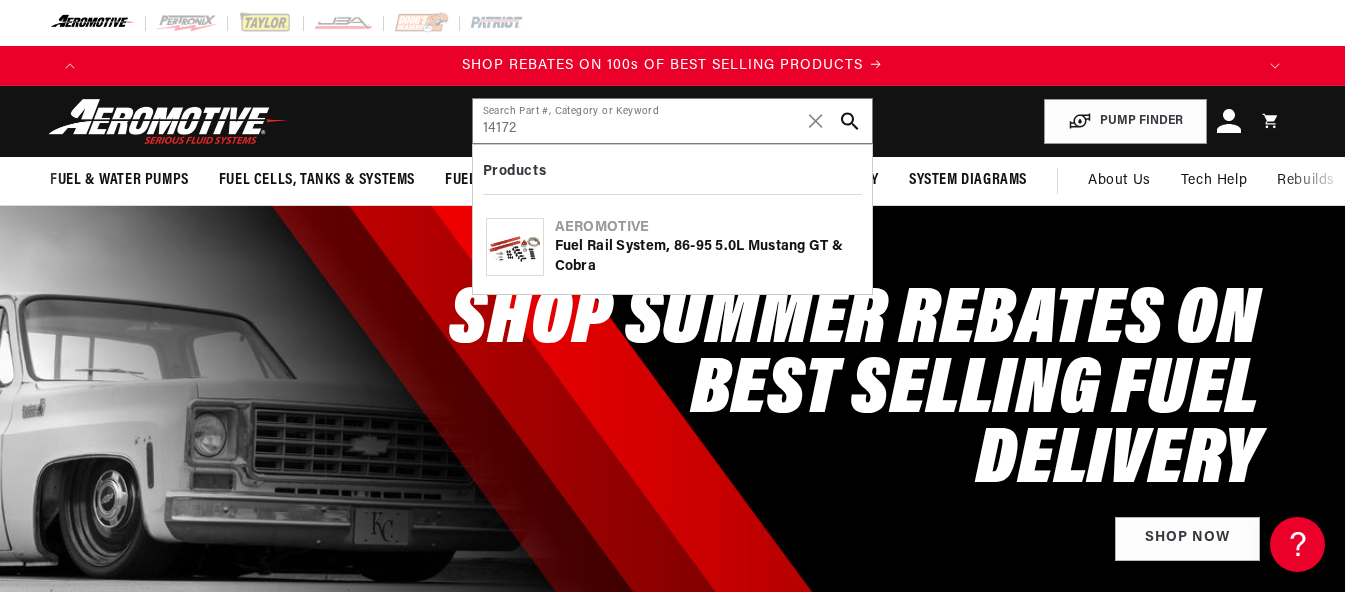 click on "Fuel Rail System, [YEAR]-[YEAR] [BRAND] [MODEL] GT & Cobra" at bounding box center [707, 256] 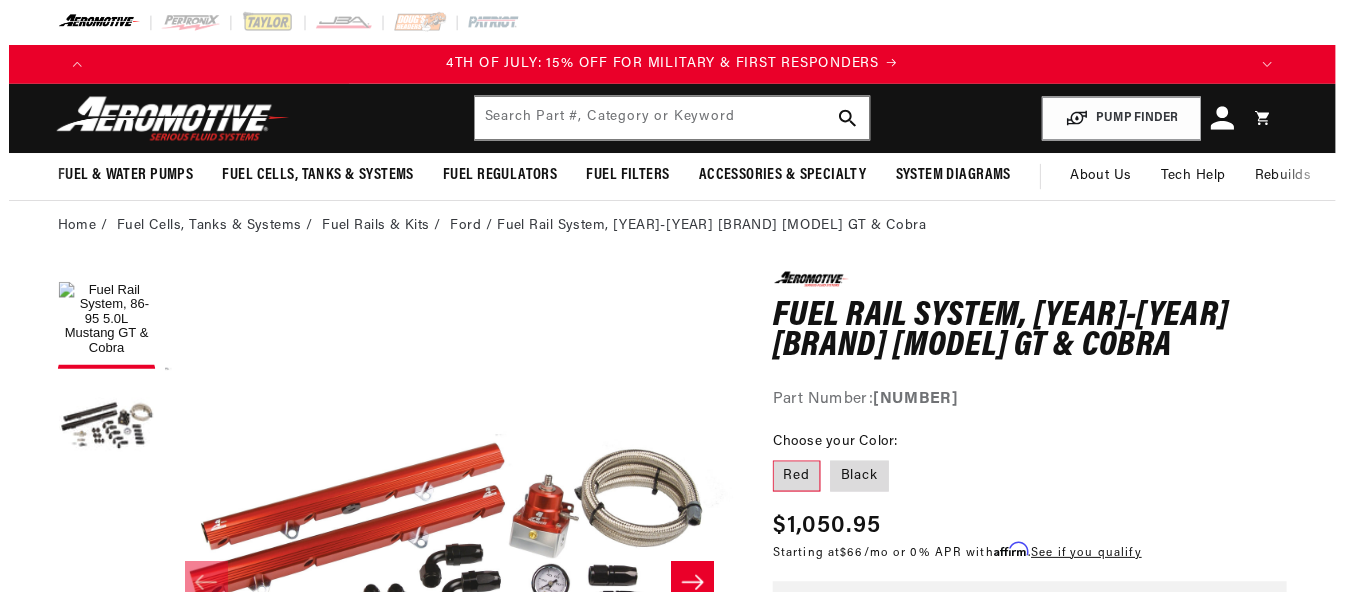 scroll, scrollTop: 0, scrollLeft: 0, axis: both 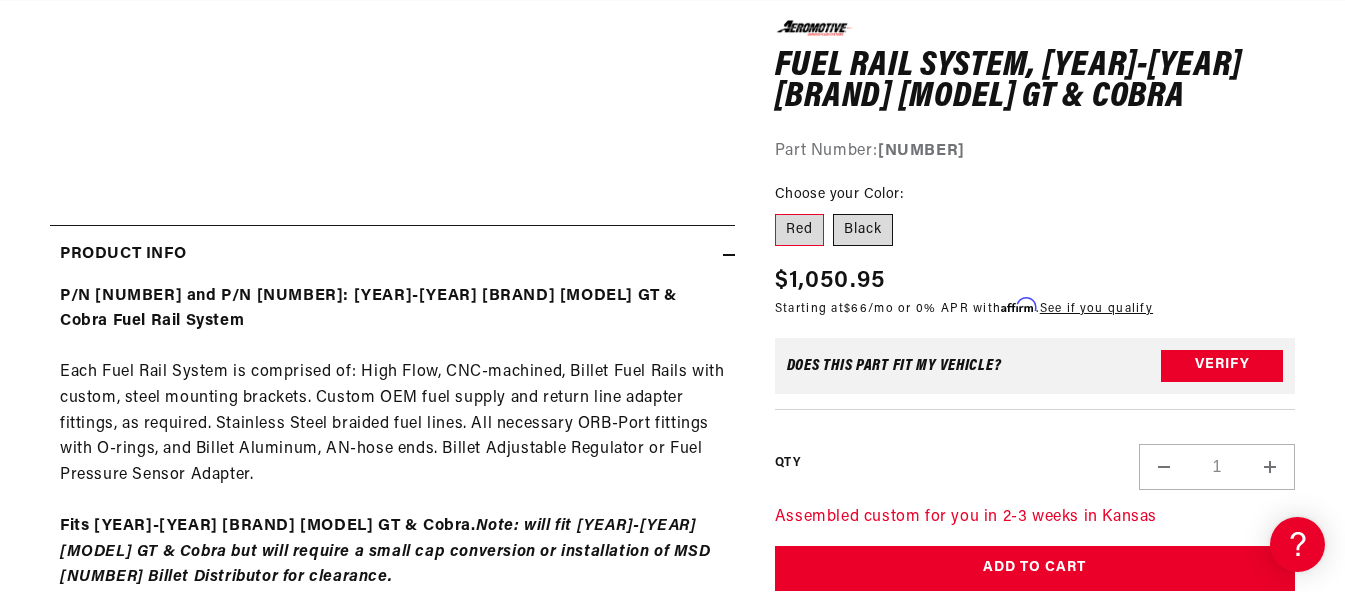 click on "Black" at bounding box center (863, 230) 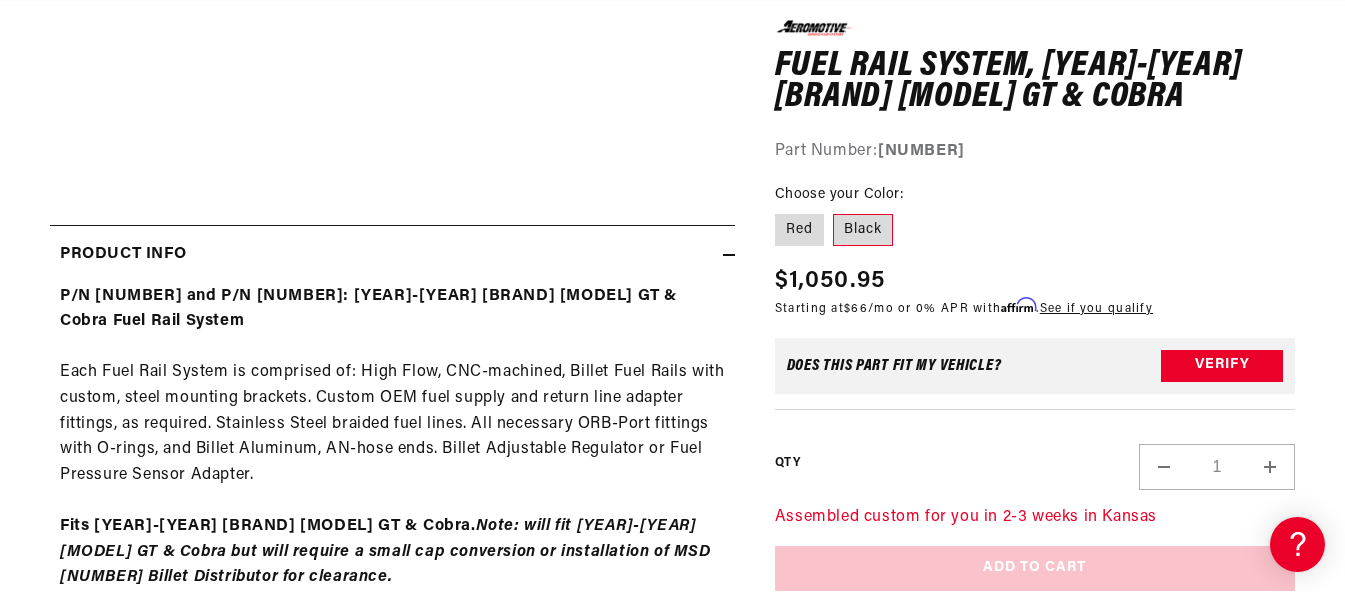 scroll, scrollTop: 0, scrollLeft: 0, axis: both 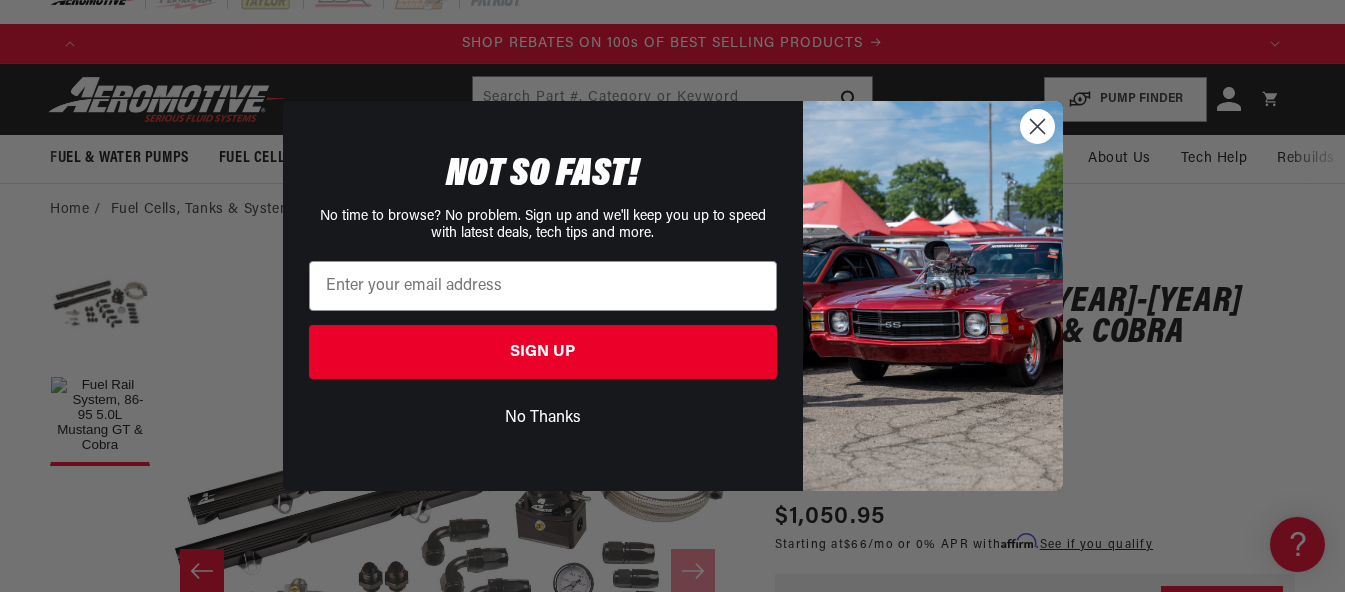 click at bounding box center (1036, 126) 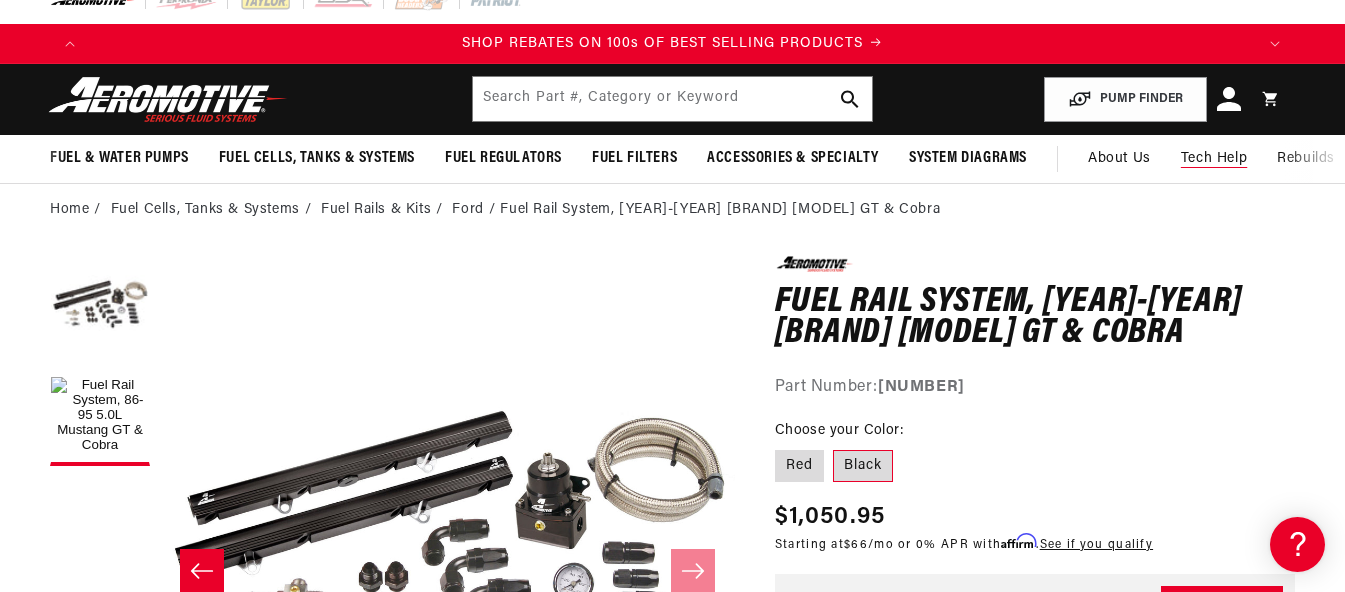 scroll, scrollTop: 0, scrollLeft: 2330, axis: horizontal 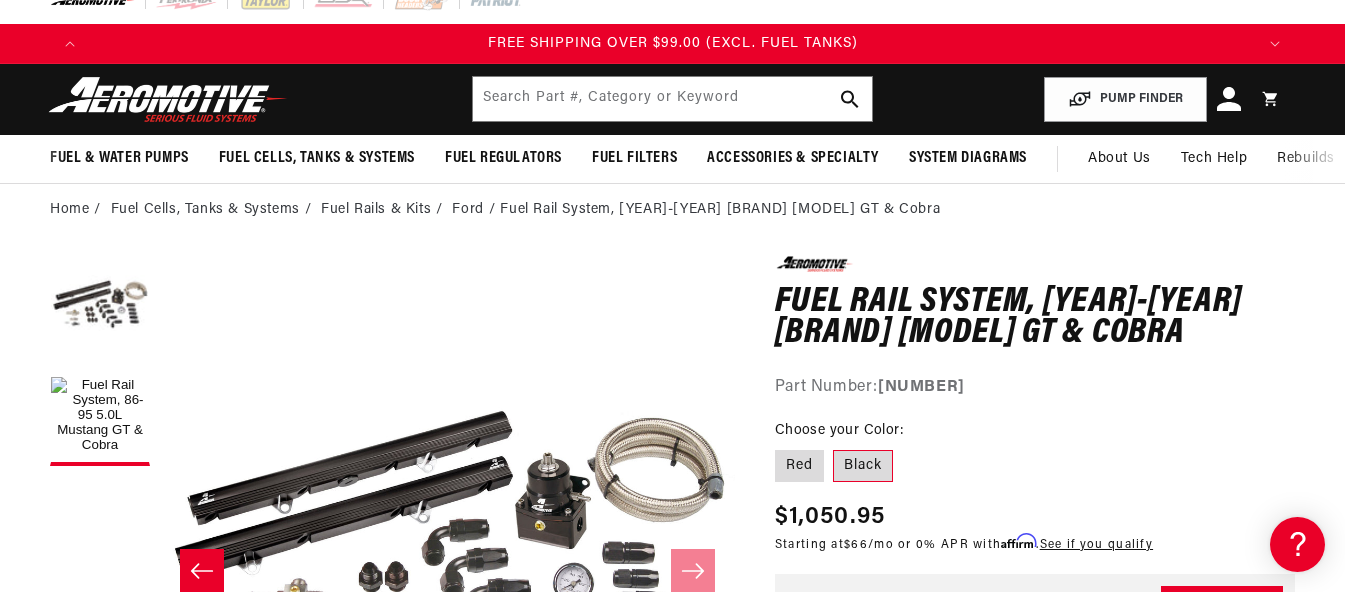 click on "Home
Fuel Cells, Tanks & Systems
Fuel Rails & Kits
Ford
Fuel Rail System, [YEAR]-[YEAR] [BRAND] [MODEL] GT & Cobra" at bounding box center [672, 210] 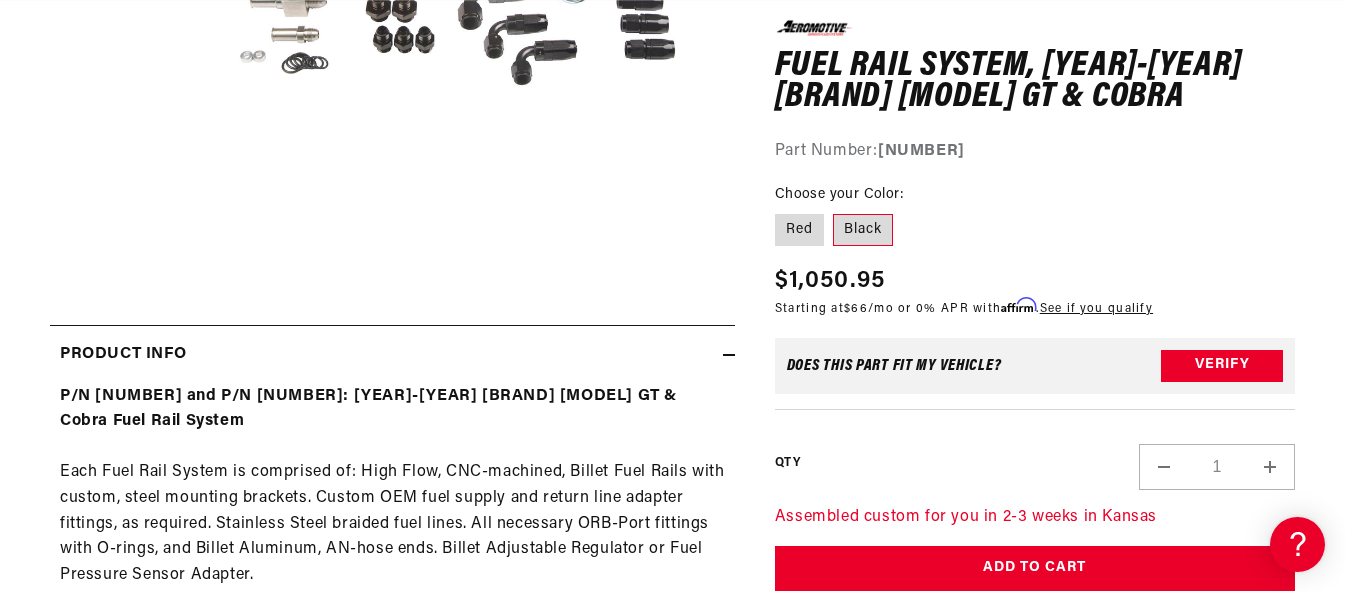 scroll, scrollTop: 722, scrollLeft: 0, axis: vertical 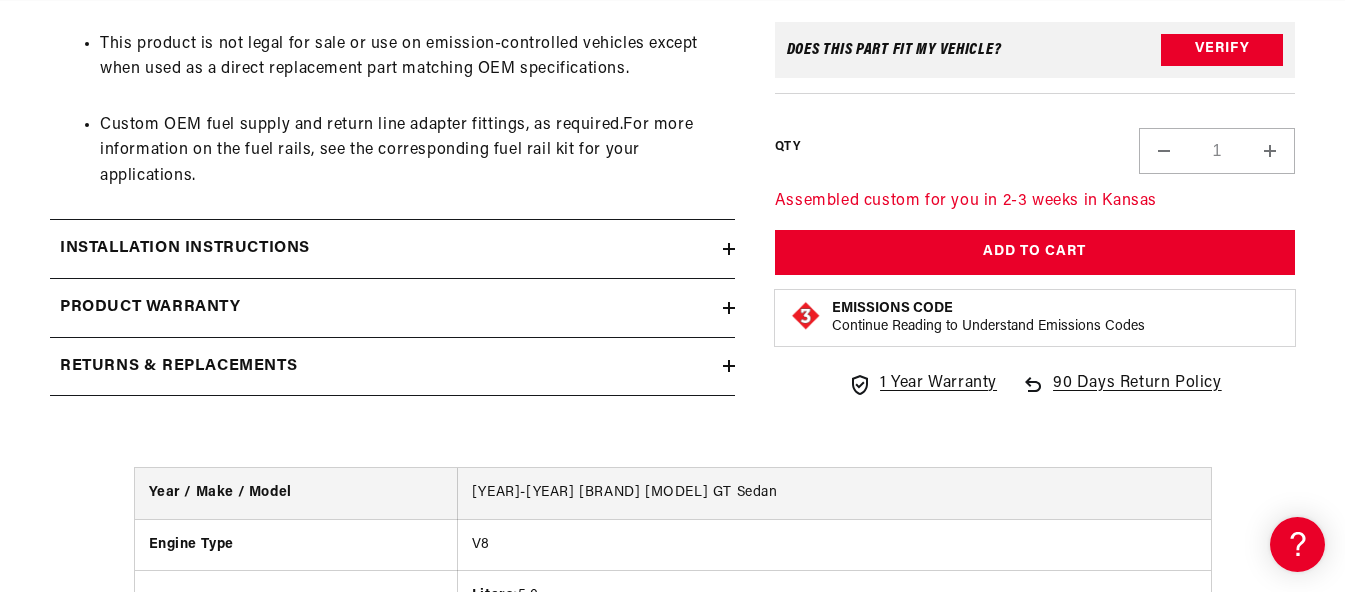 click on "Installation Instructions" at bounding box center [386, 249] 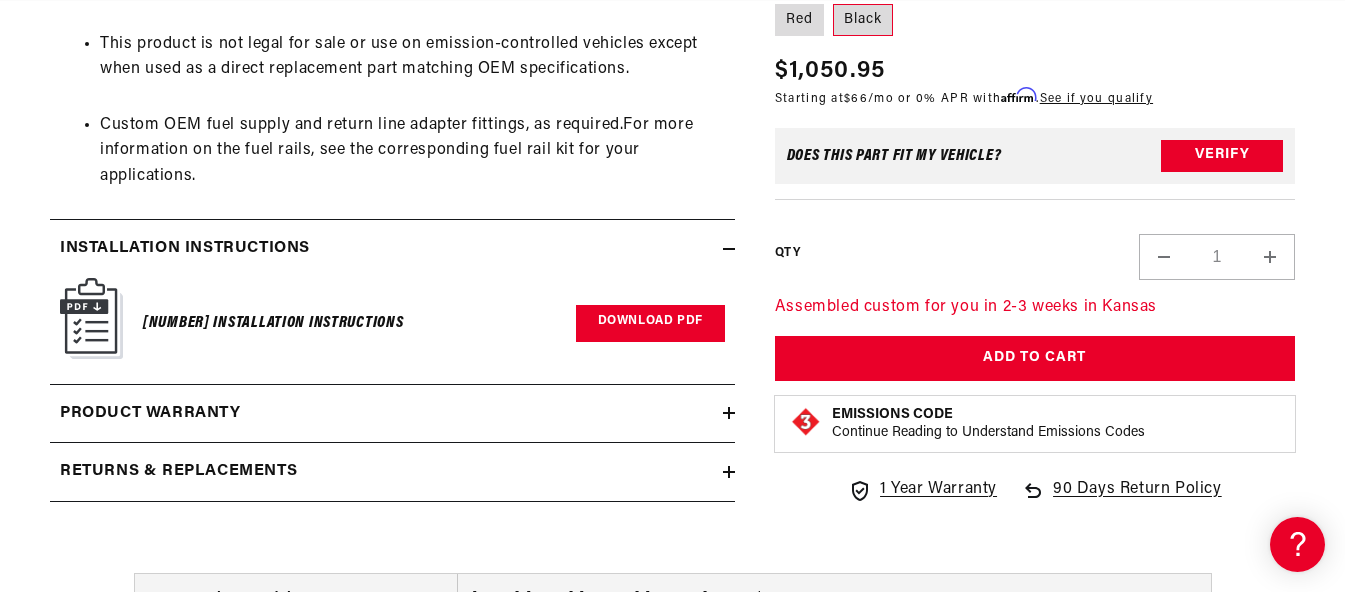 scroll, scrollTop: 0, scrollLeft: 0, axis: both 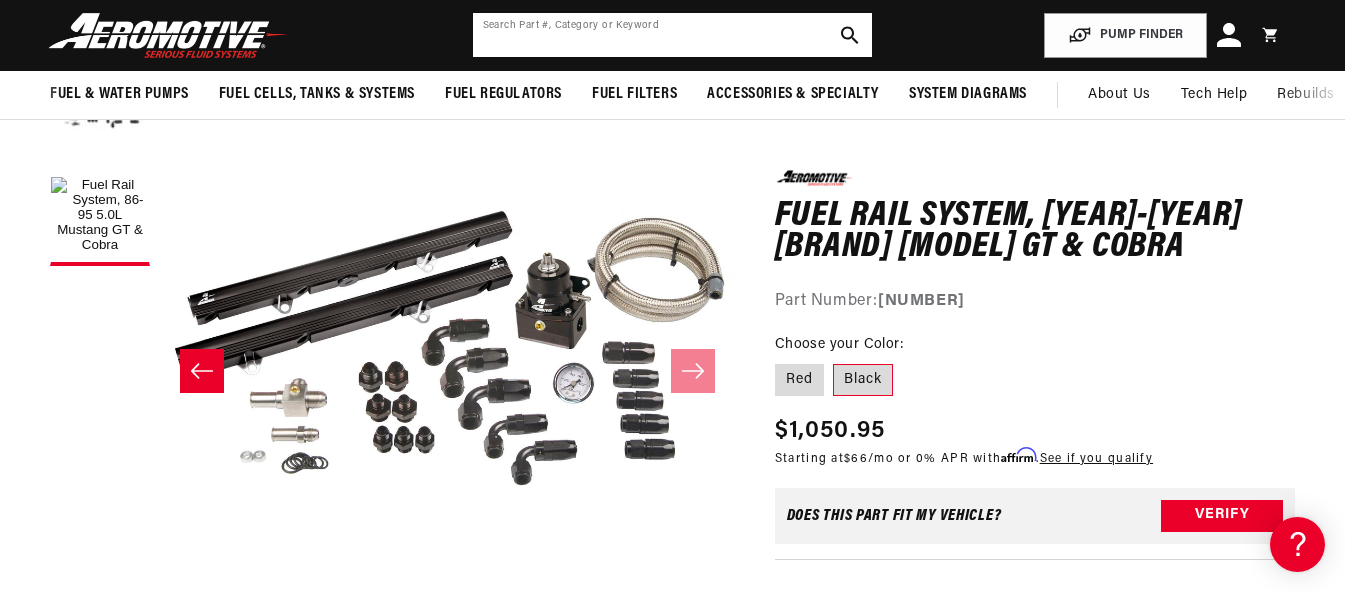 click at bounding box center (673, 35) 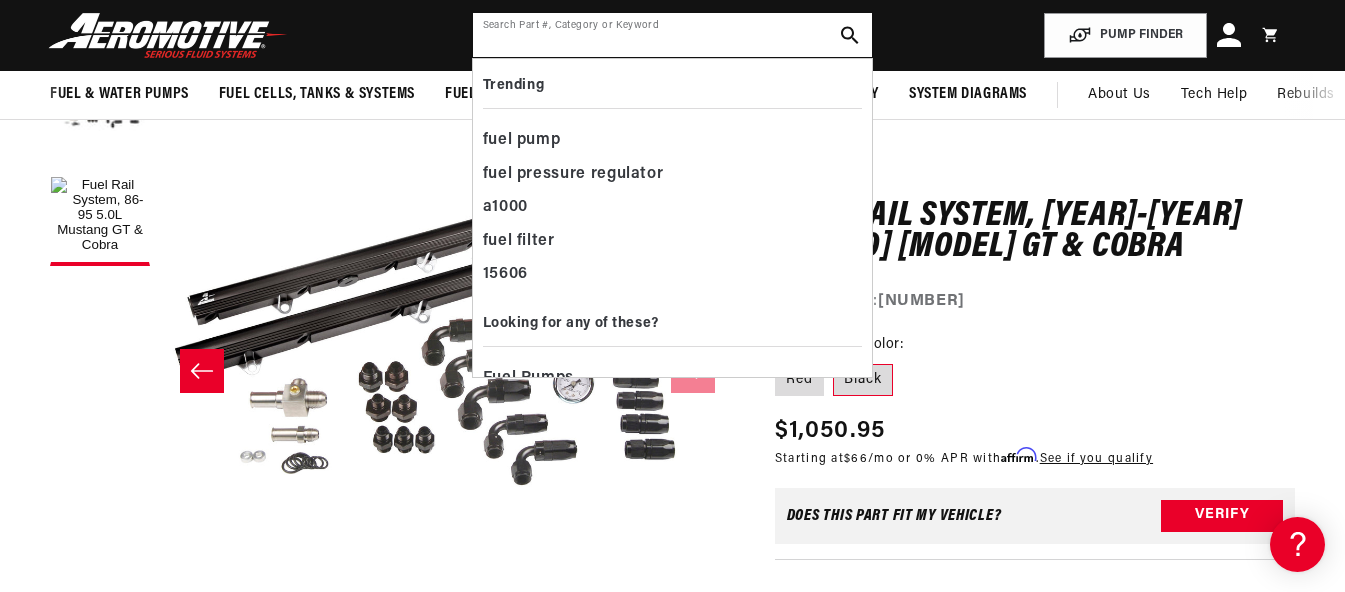 paste on "[NUMBER]" 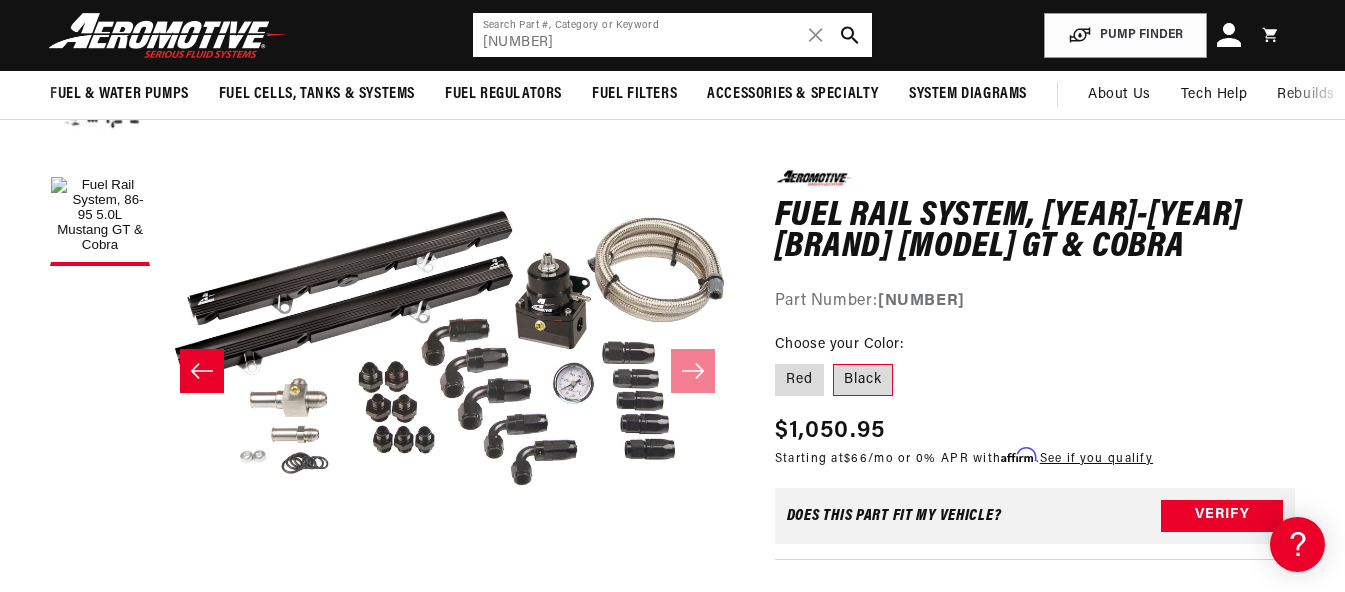 type on "[NUMBER]" 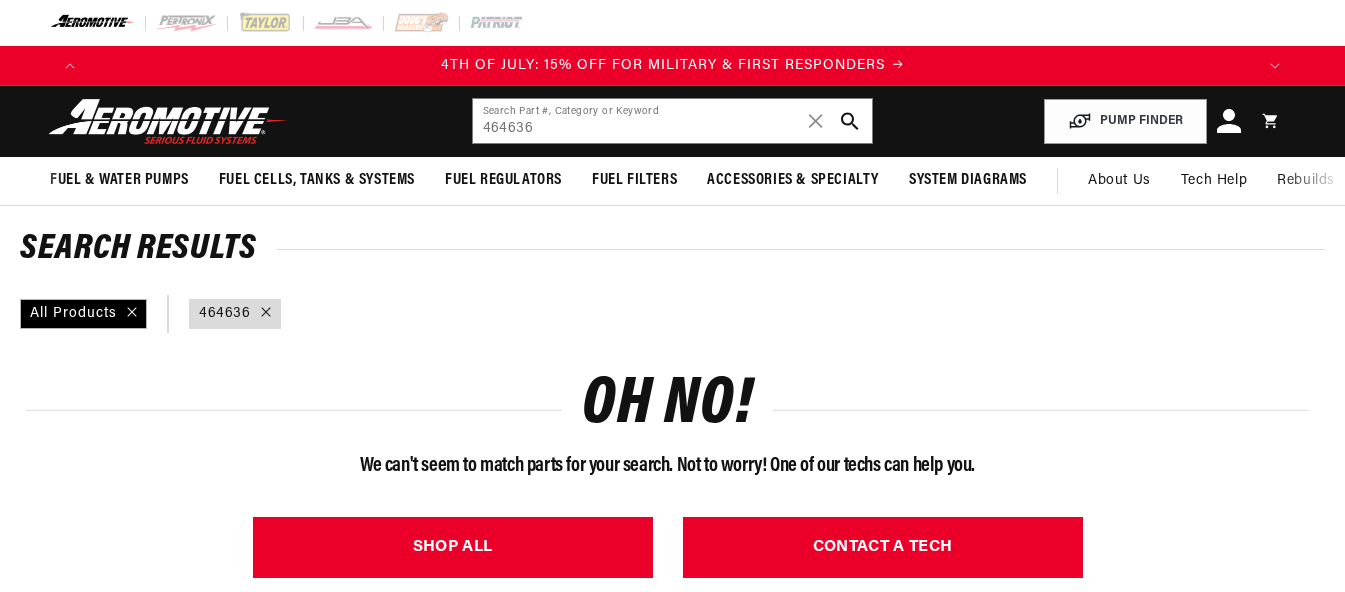 scroll, scrollTop: 0, scrollLeft: 0, axis: both 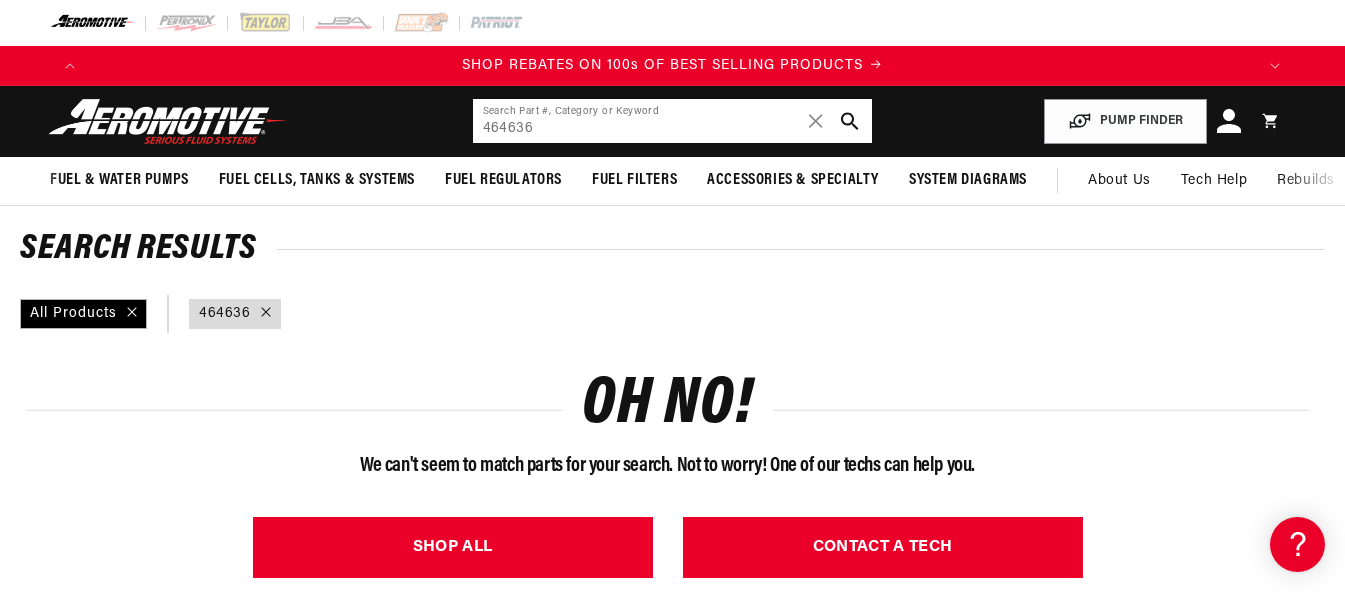 click on "464636" at bounding box center [673, 121] 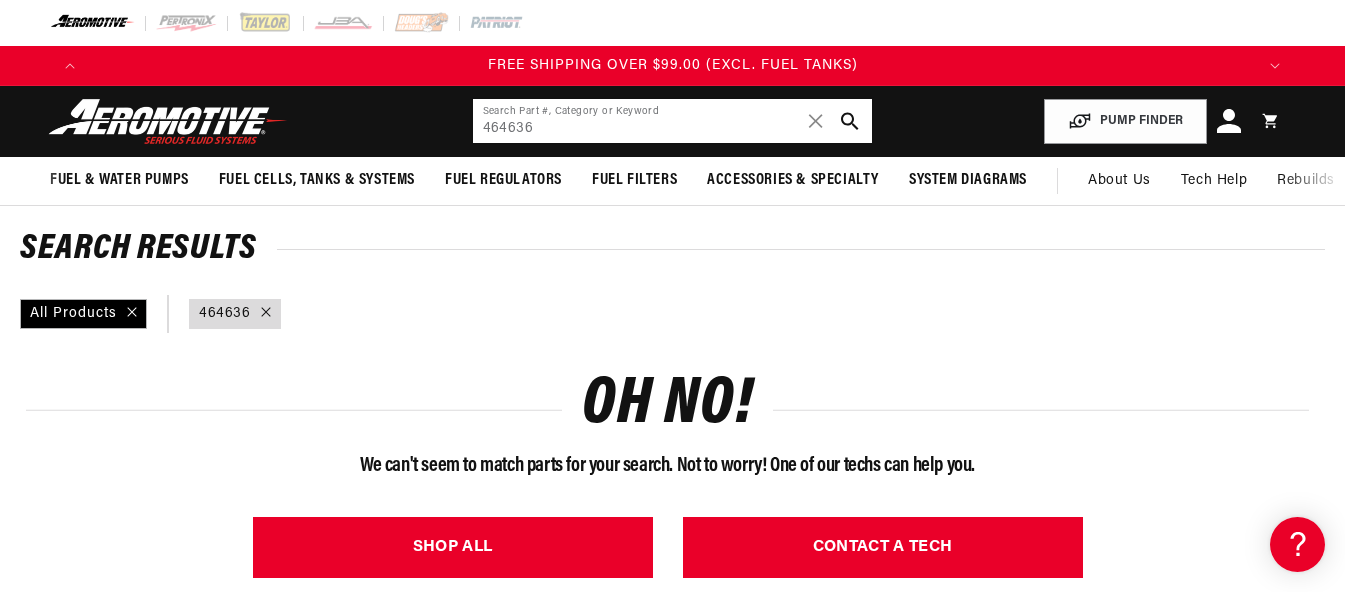 click on "[NUMBER]" at bounding box center (673, 121) 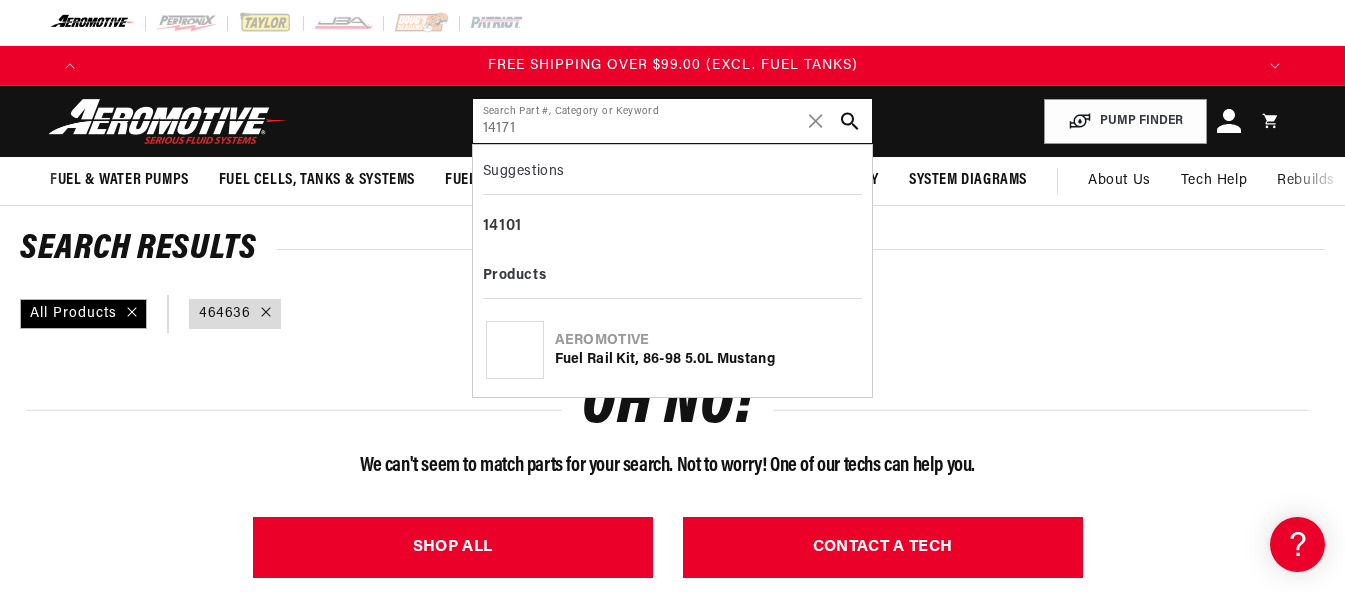 type on "14171" 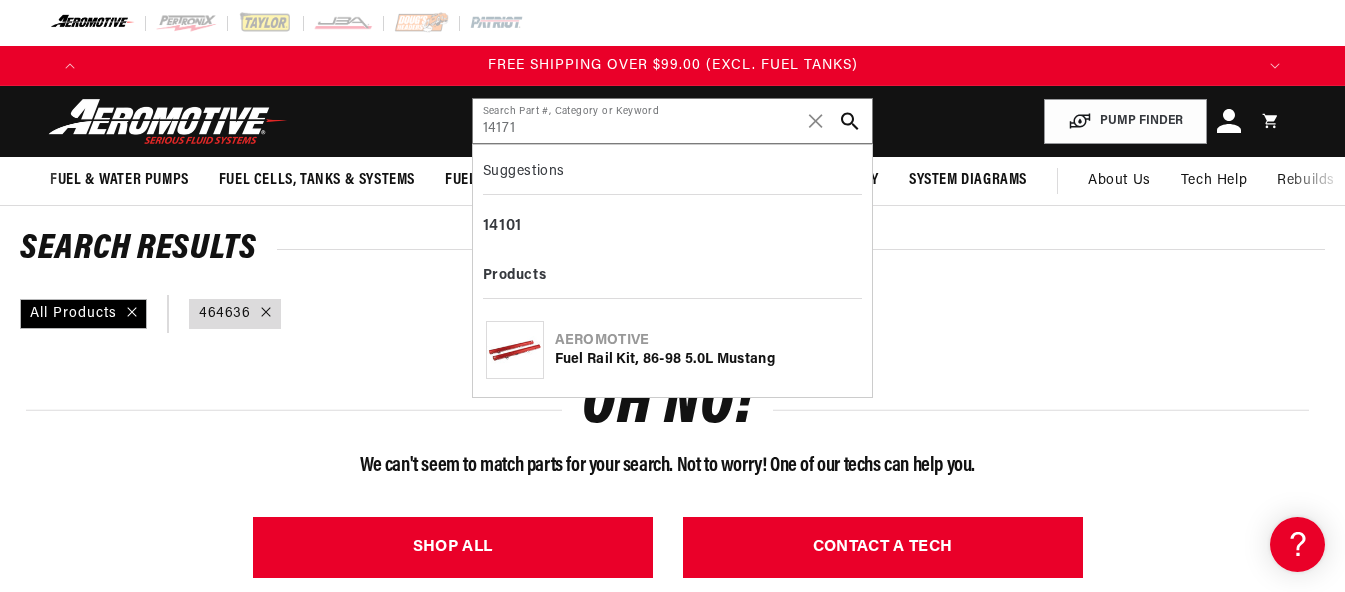 click on "Fuel Rail Kit, 86-98 5.0L Mustang" at bounding box center (707, 360) 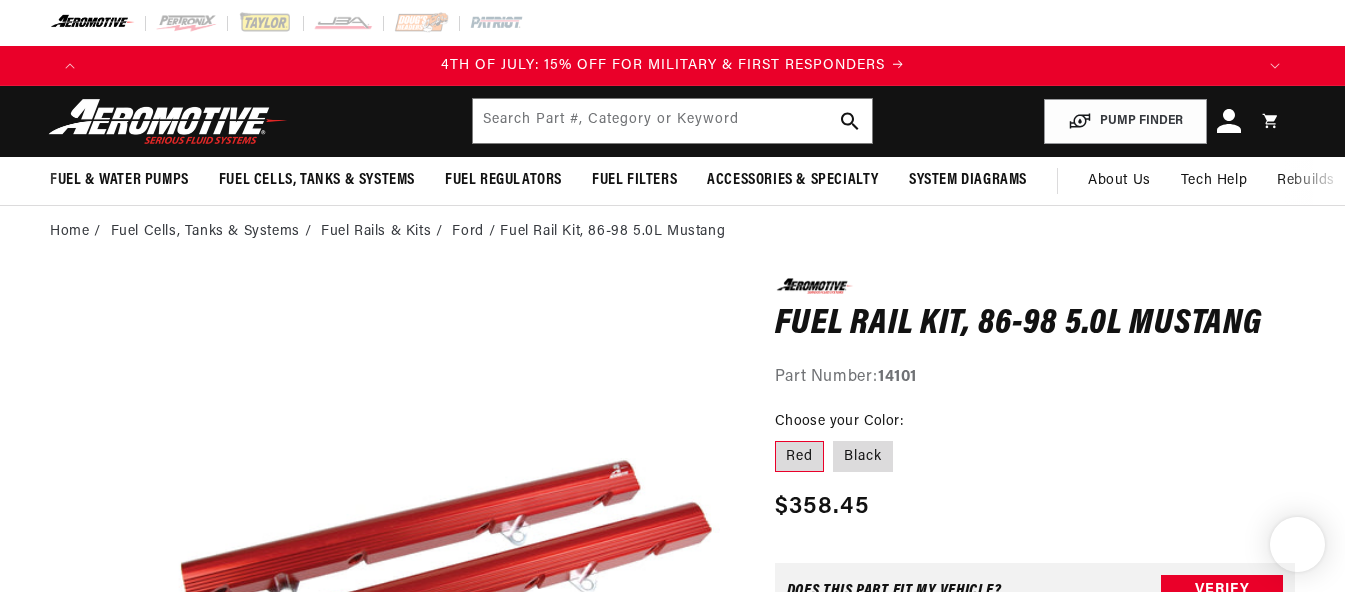scroll, scrollTop: 0, scrollLeft: 0, axis: both 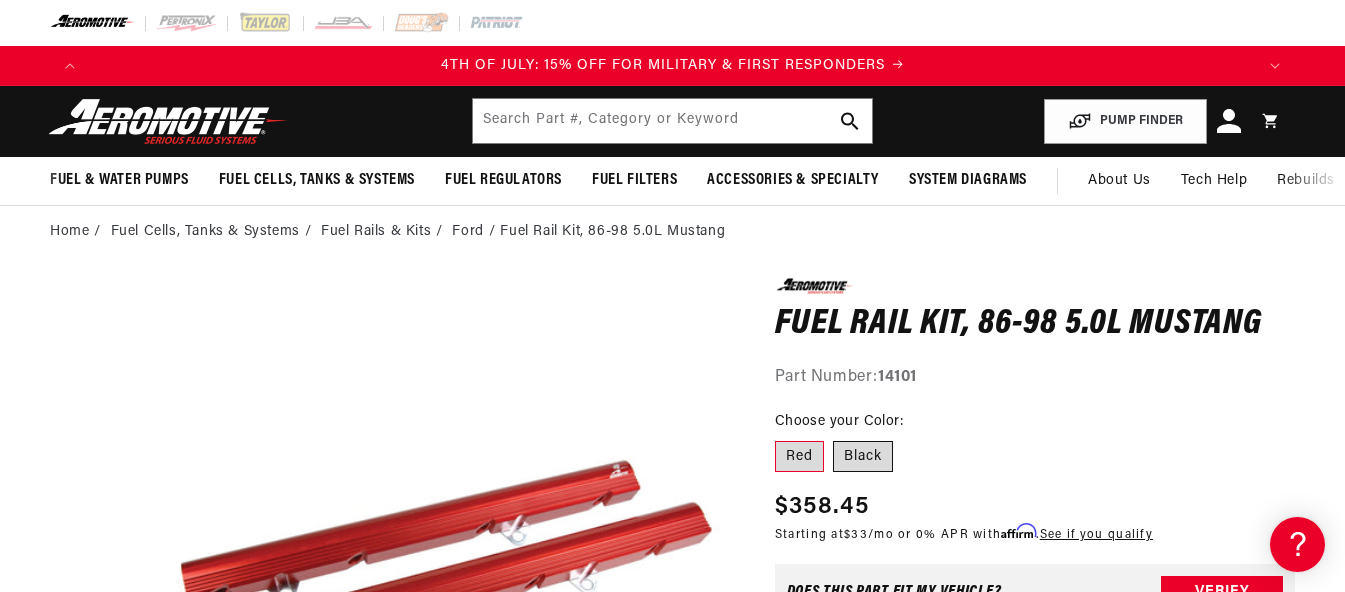 click on "Black" at bounding box center (863, 457) 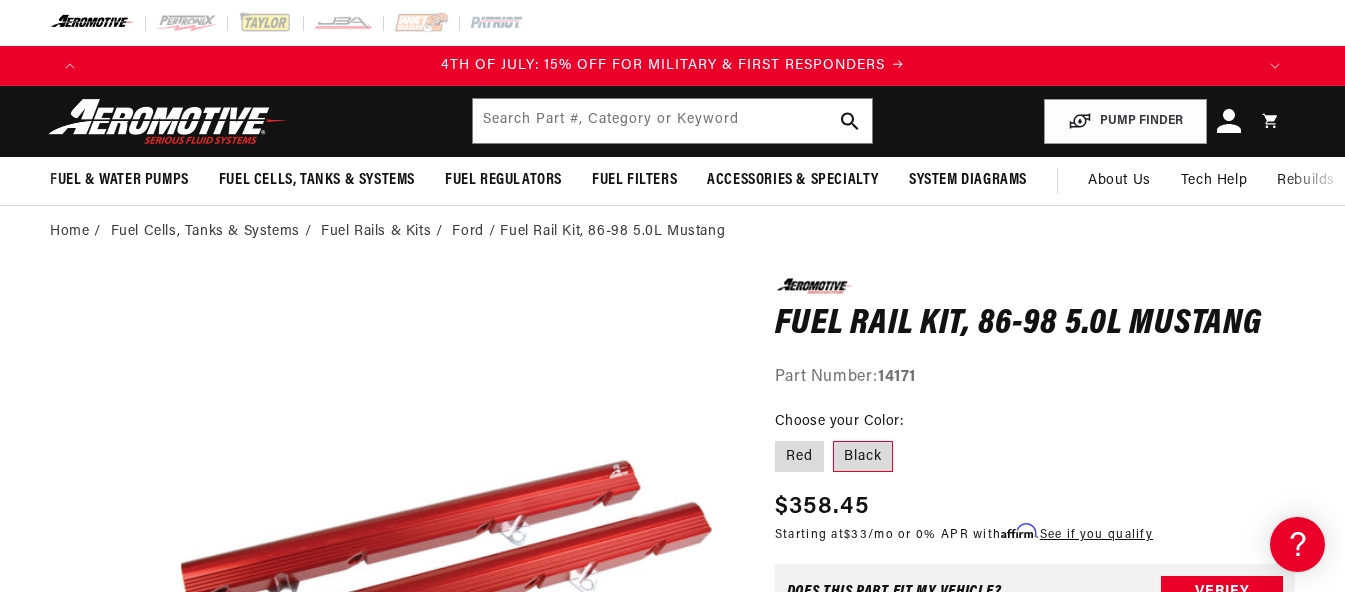 scroll, scrollTop: 0, scrollLeft: 1165, axis: horizontal 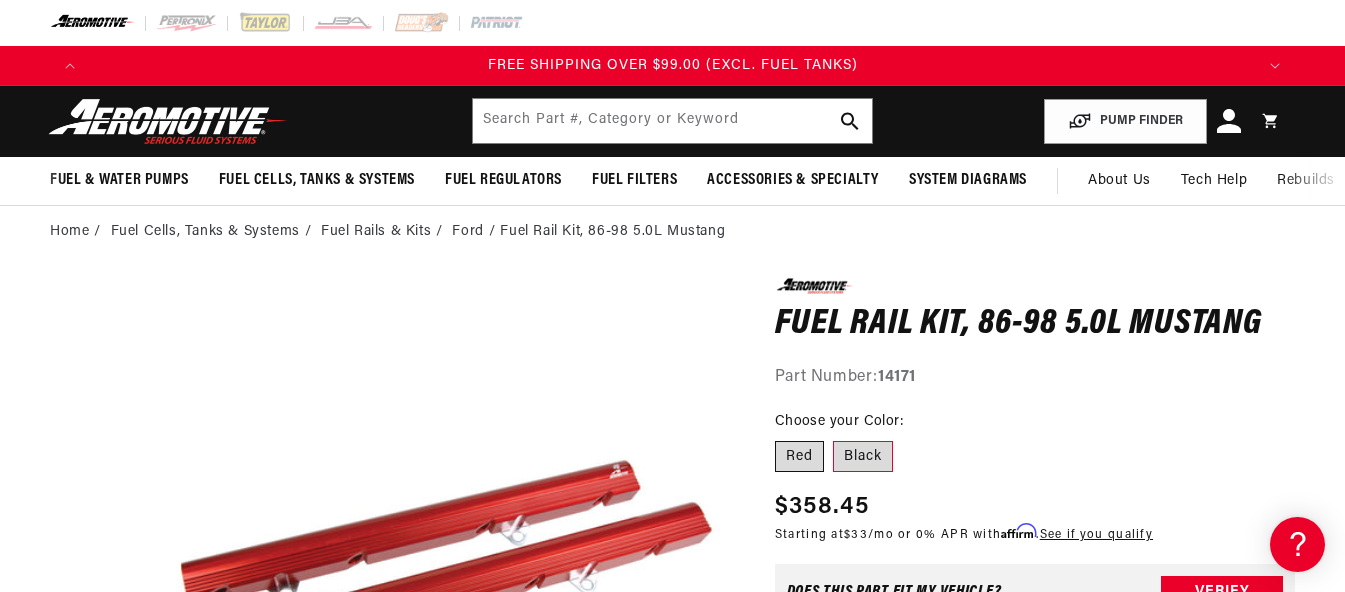 click on "Red" at bounding box center (799, 457) 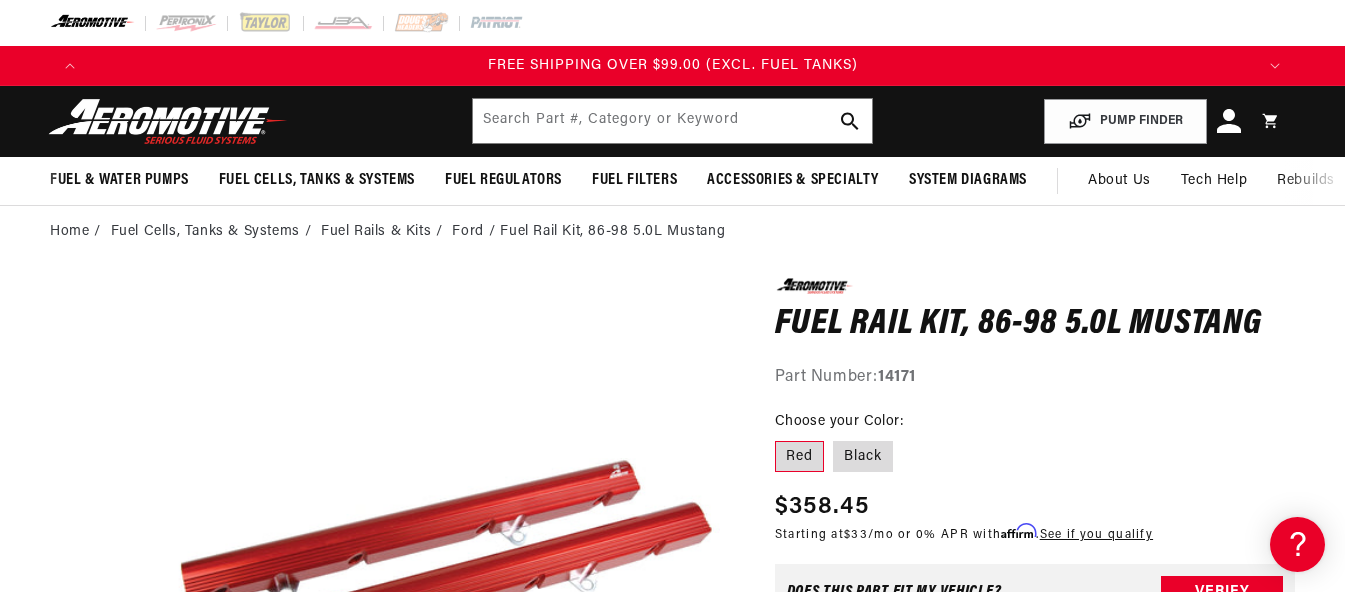 scroll, scrollTop: 0, scrollLeft: 0, axis: both 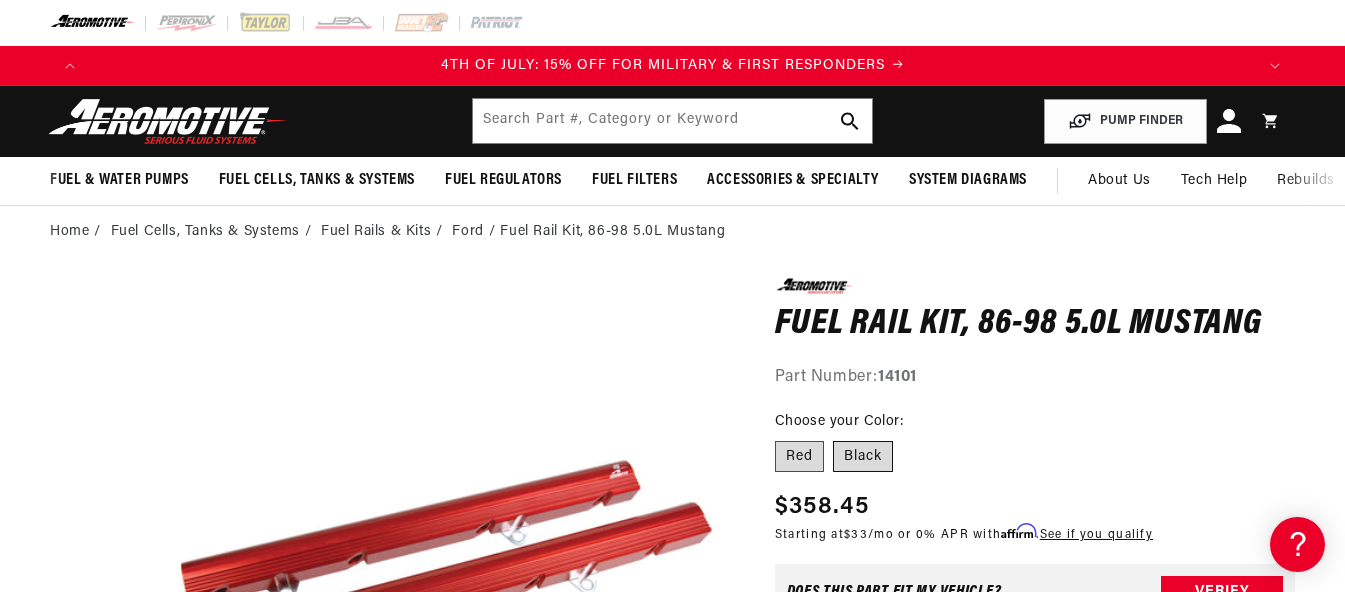 click on "Black" at bounding box center (863, 457) 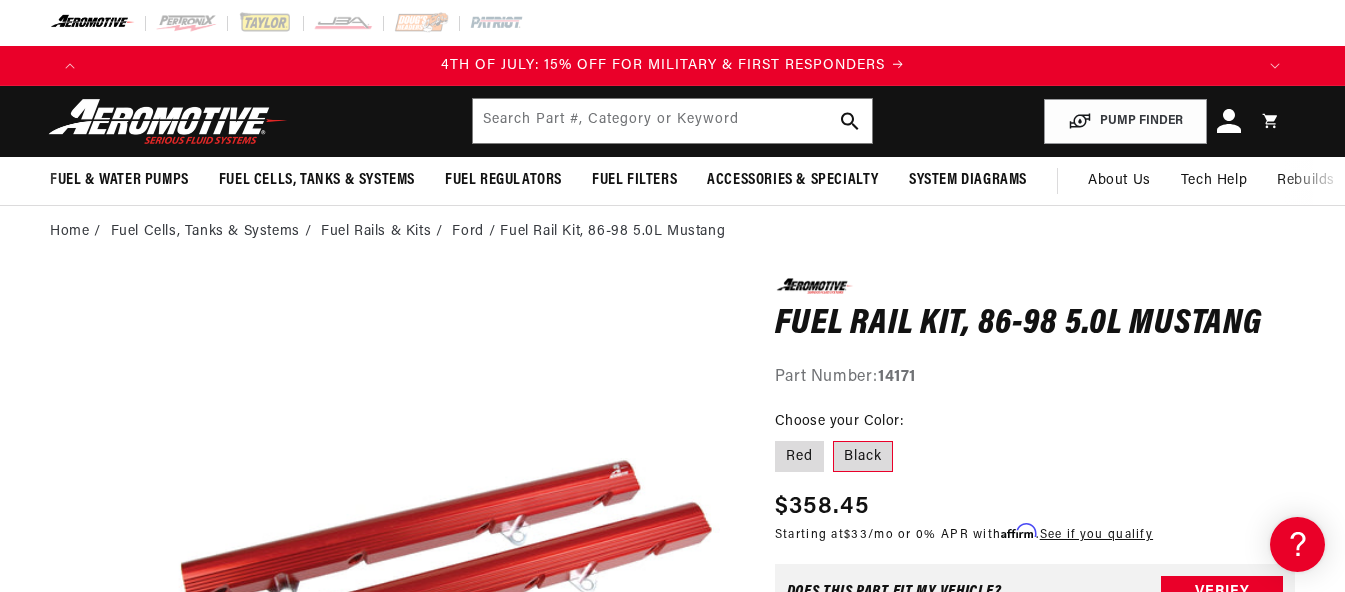 scroll, scrollTop: 0, scrollLeft: 1165, axis: horizontal 